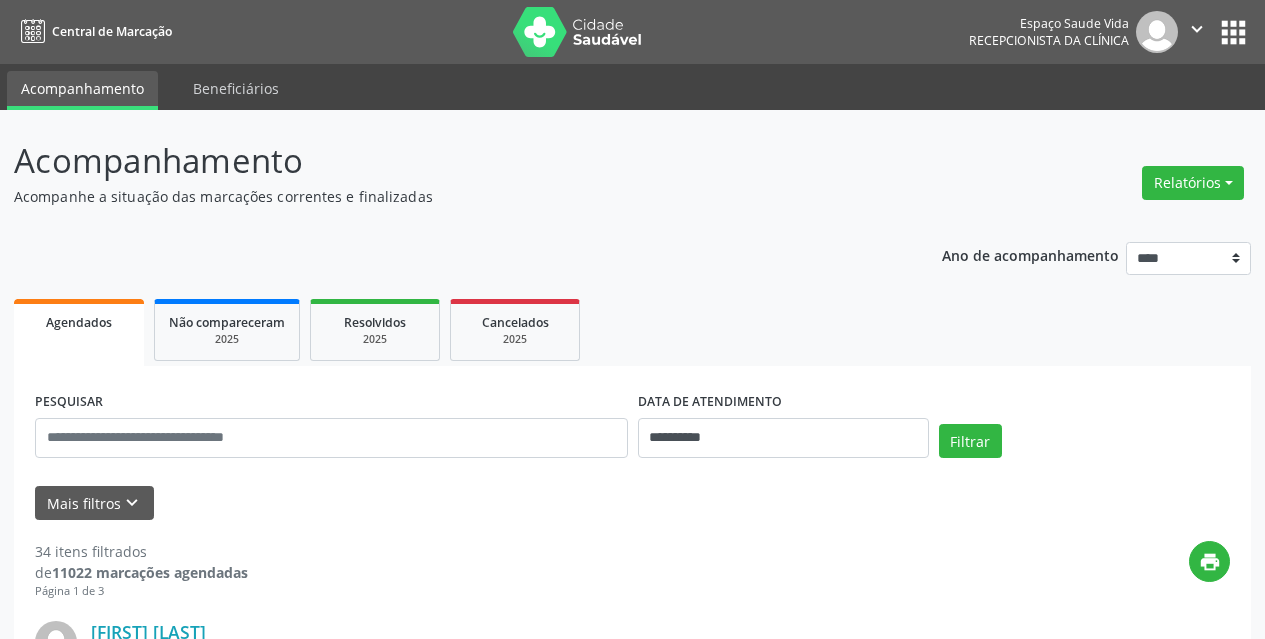 click at bounding box center (331, 438) 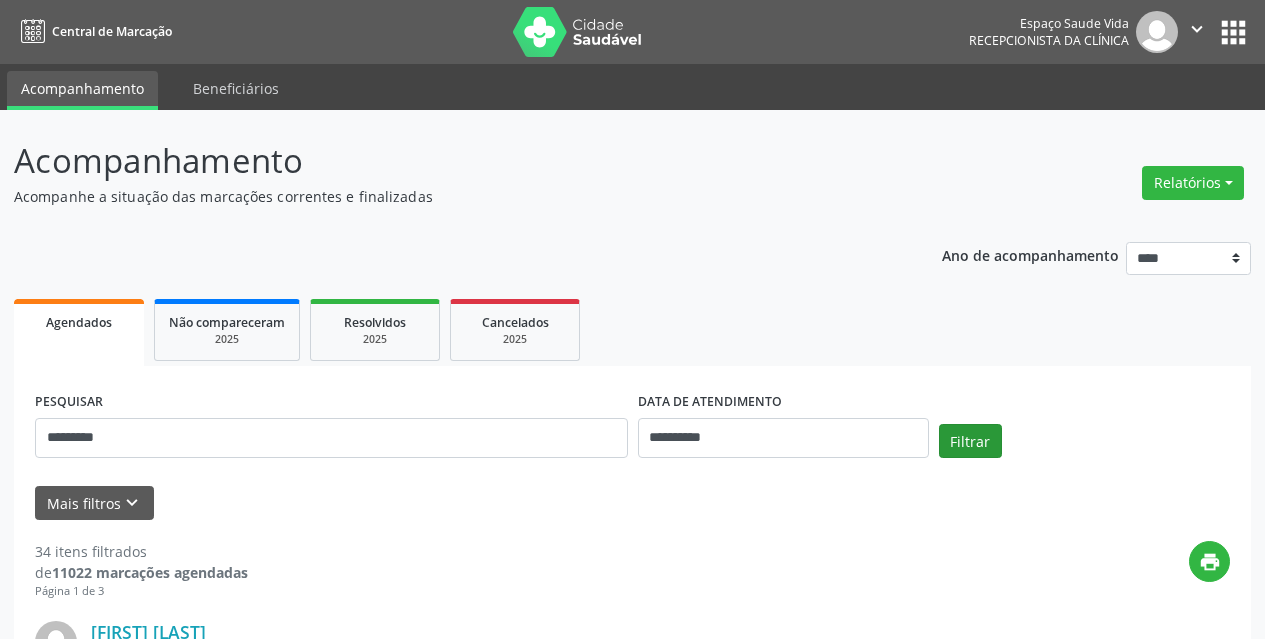 type on "*********" 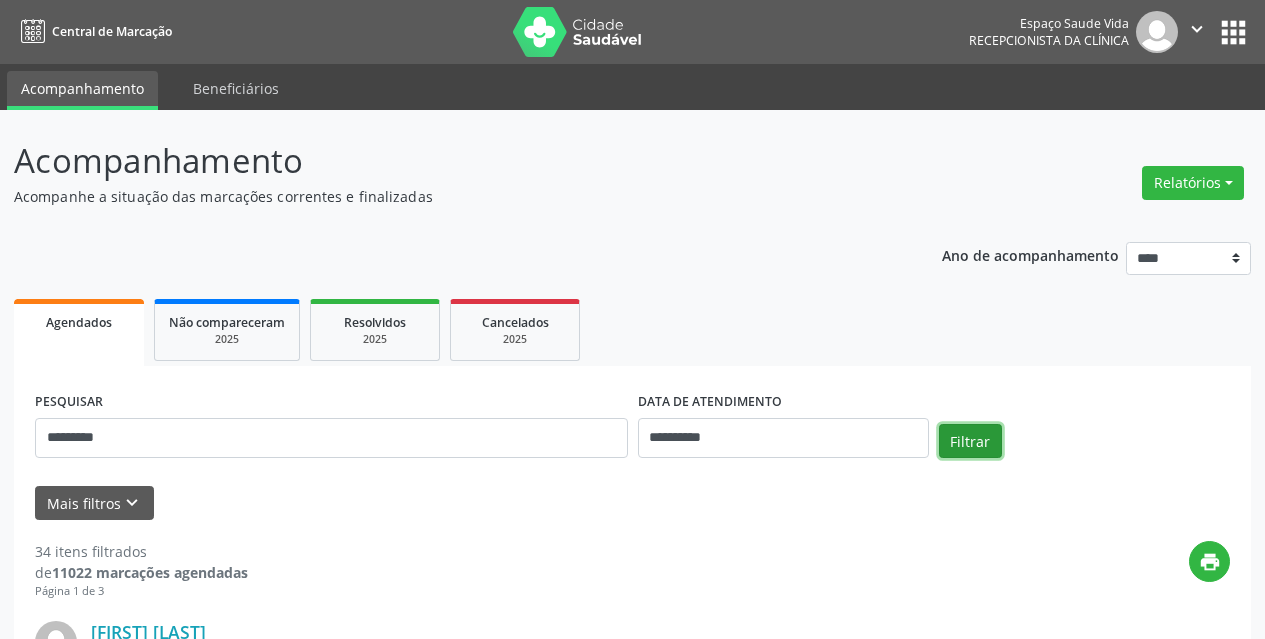 click on "Filtrar" at bounding box center [970, 441] 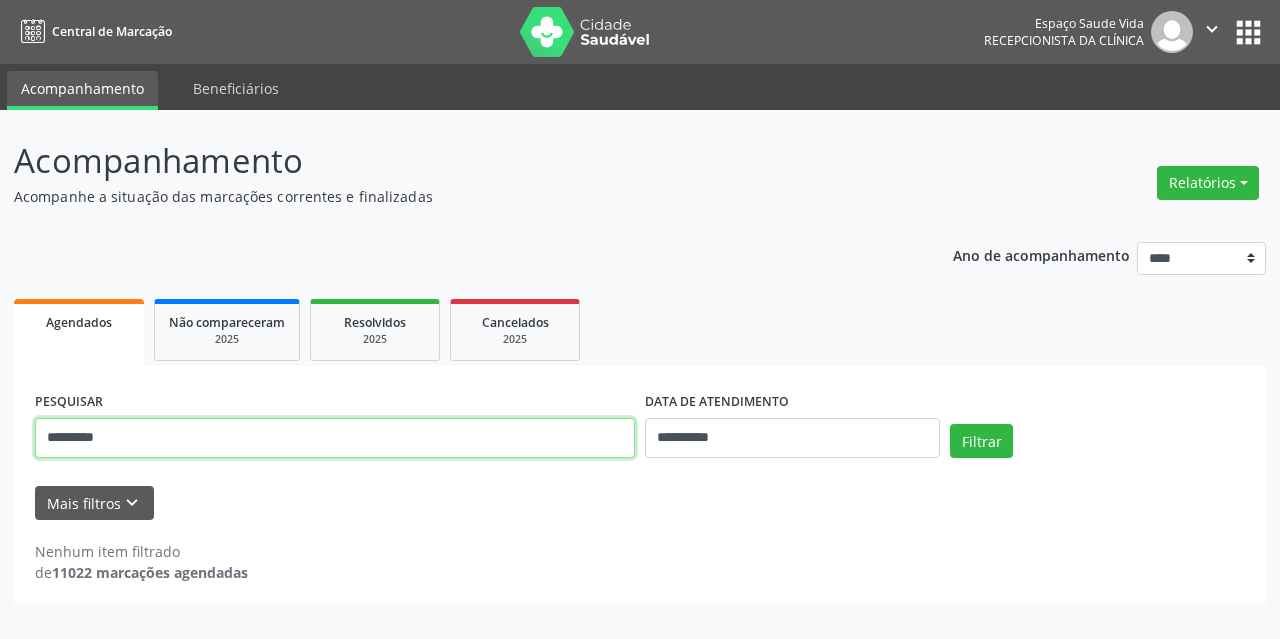 click on "*********" at bounding box center (335, 438) 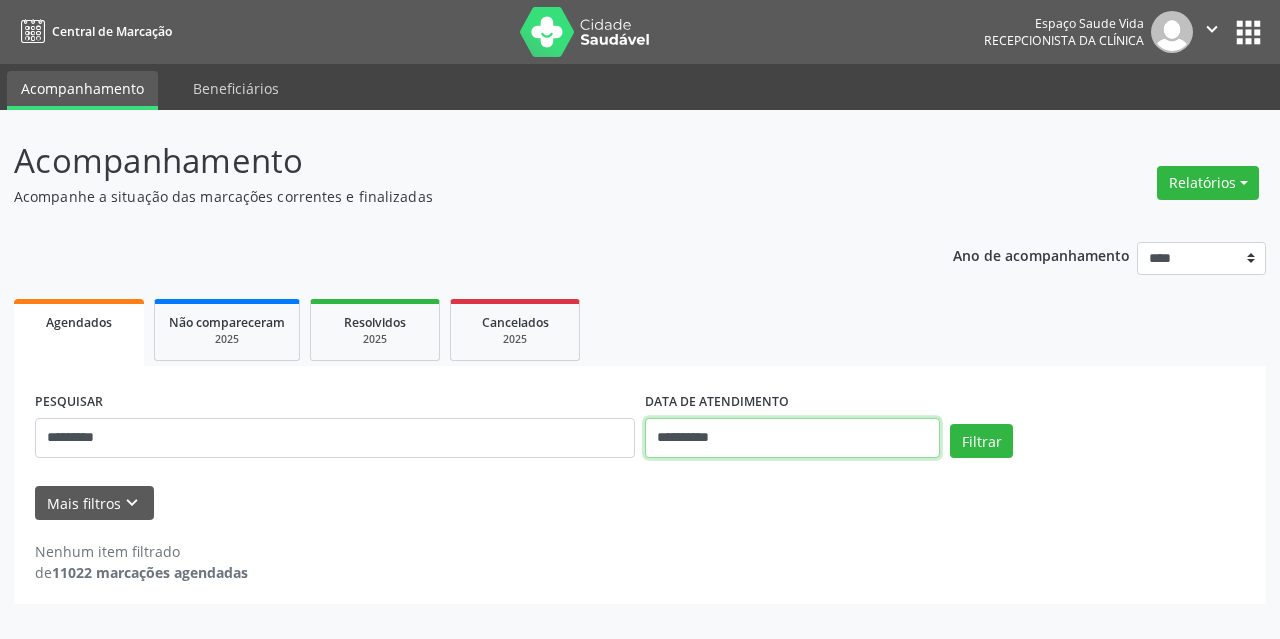 click on "**********" at bounding box center [792, 438] 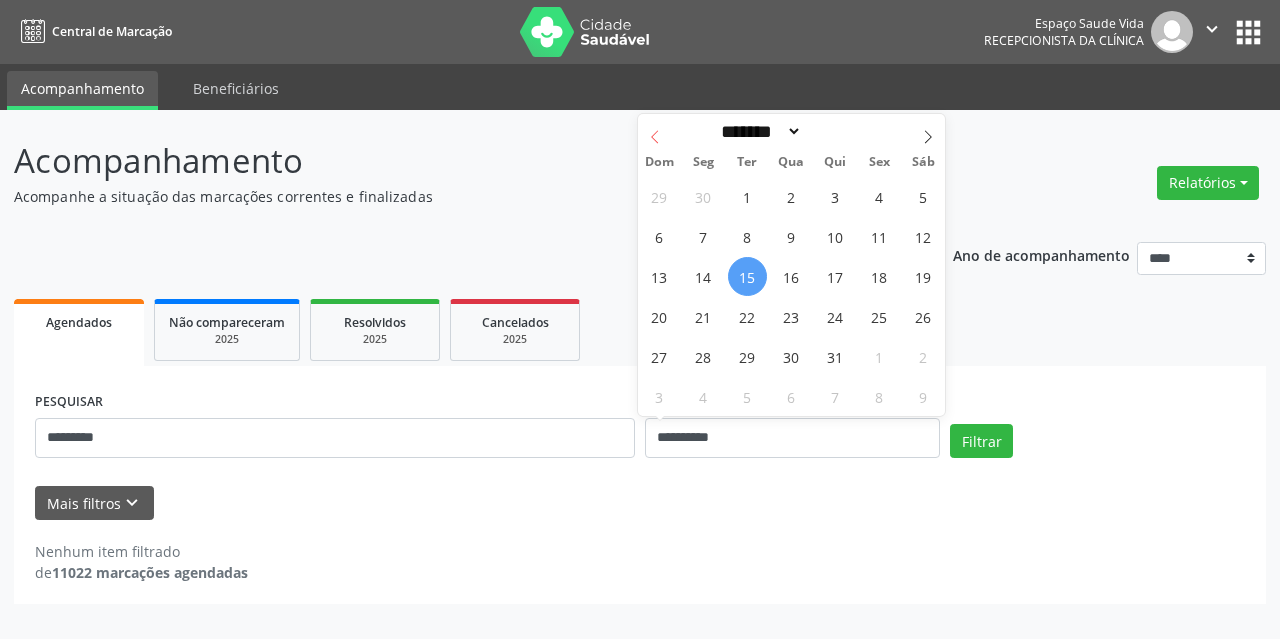 click 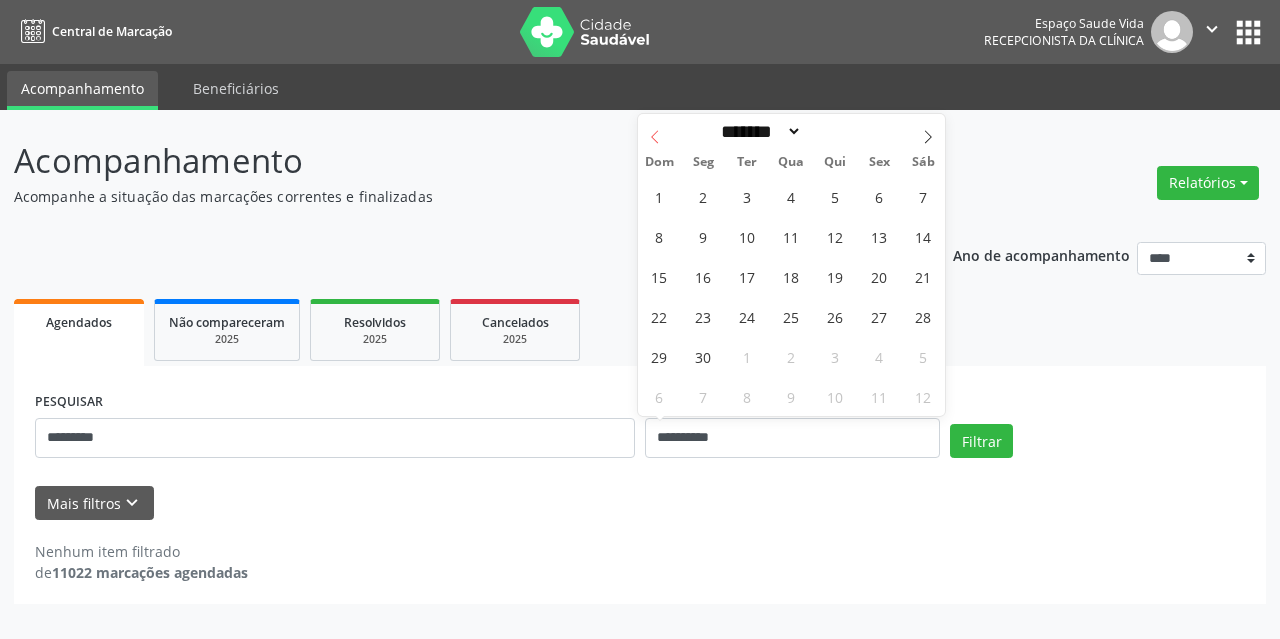 click 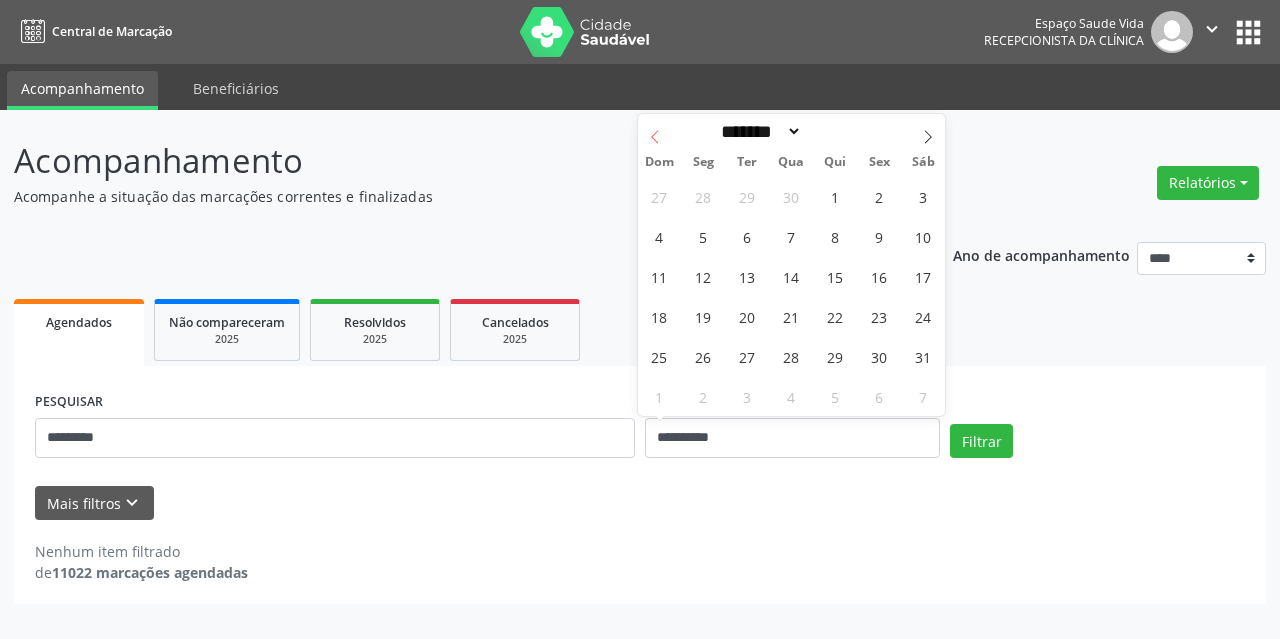 click 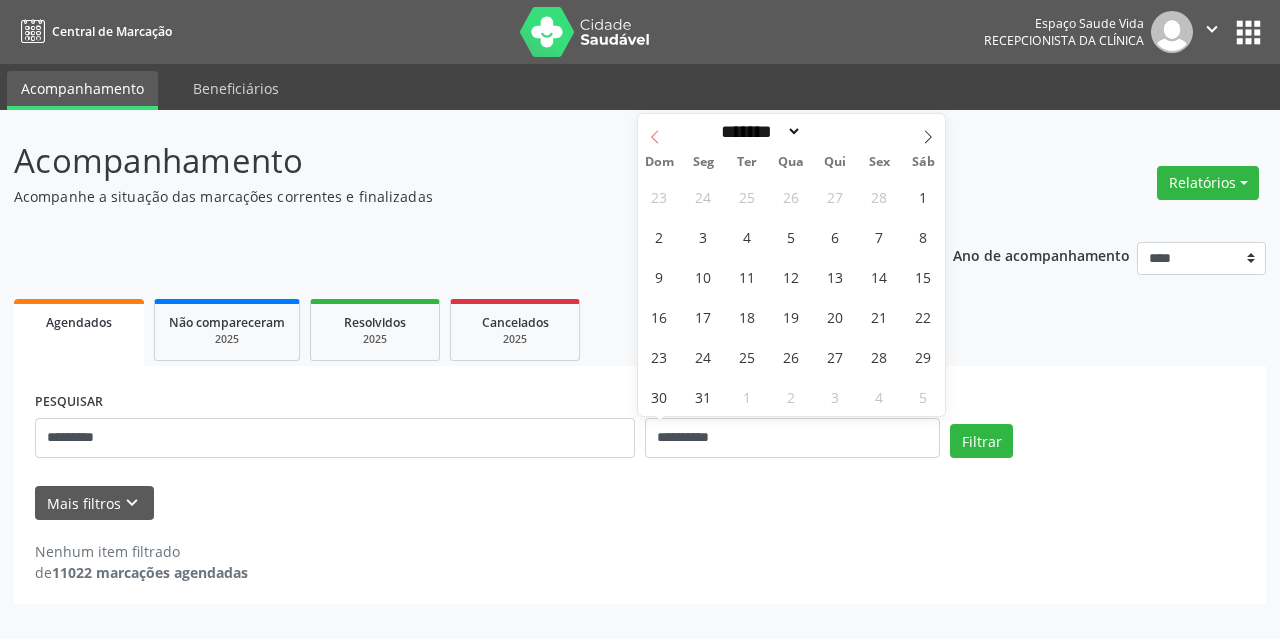 click 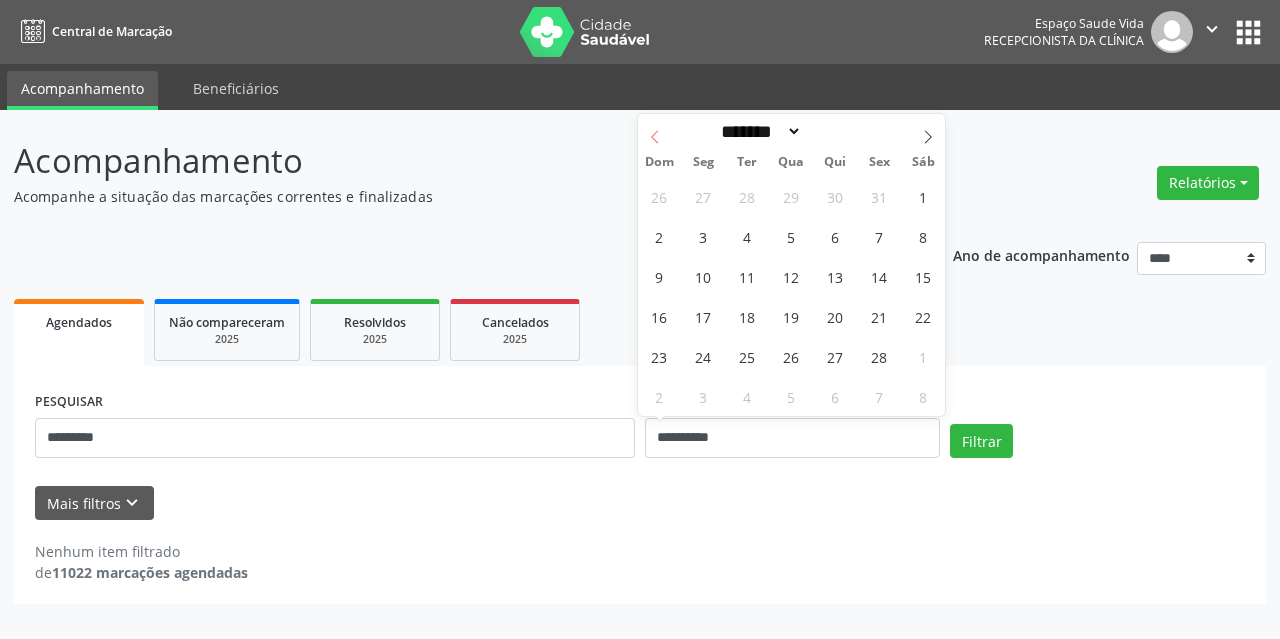 click 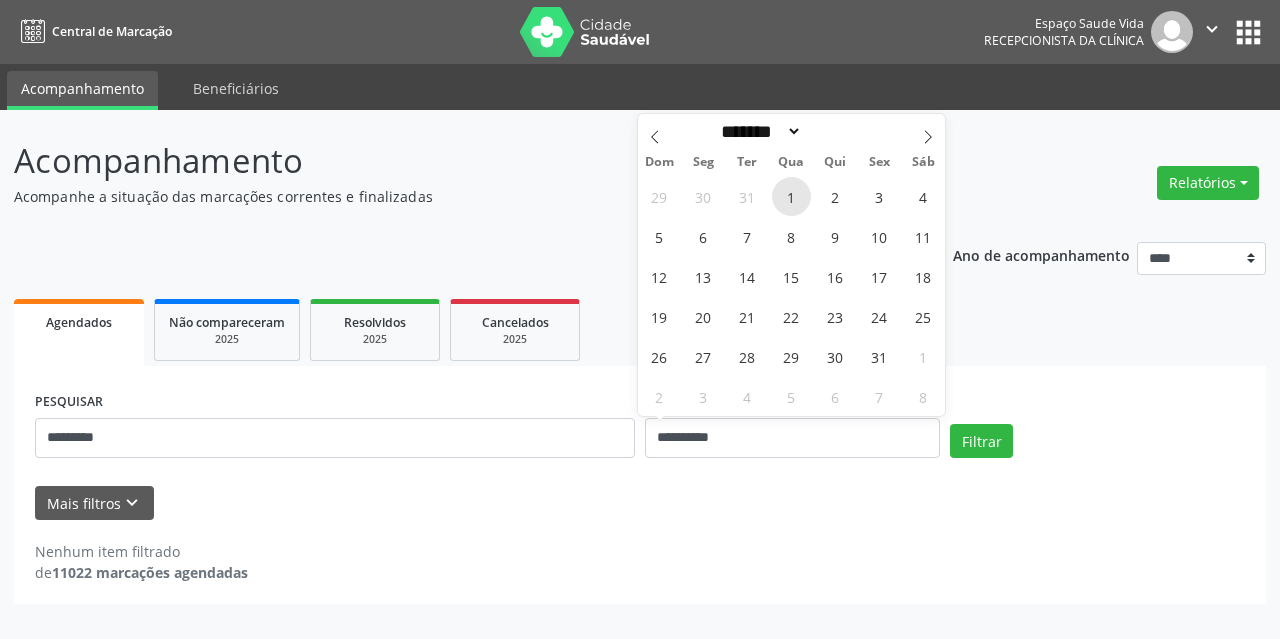 click on "1" at bounding box center [791, 196] 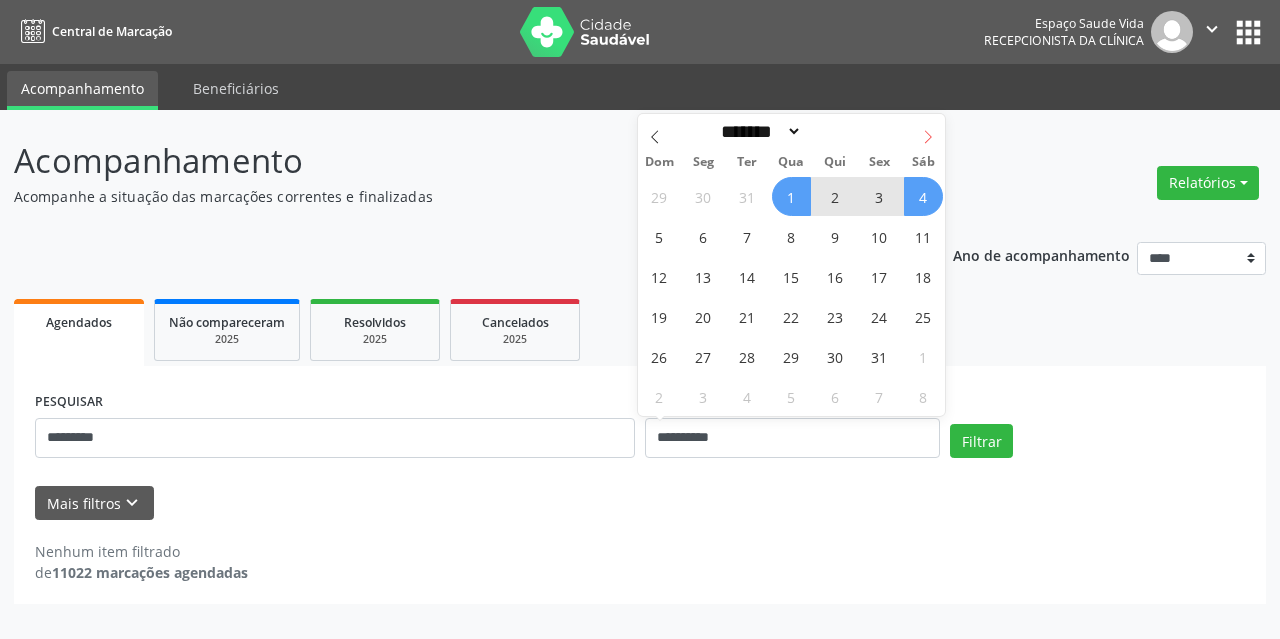 click 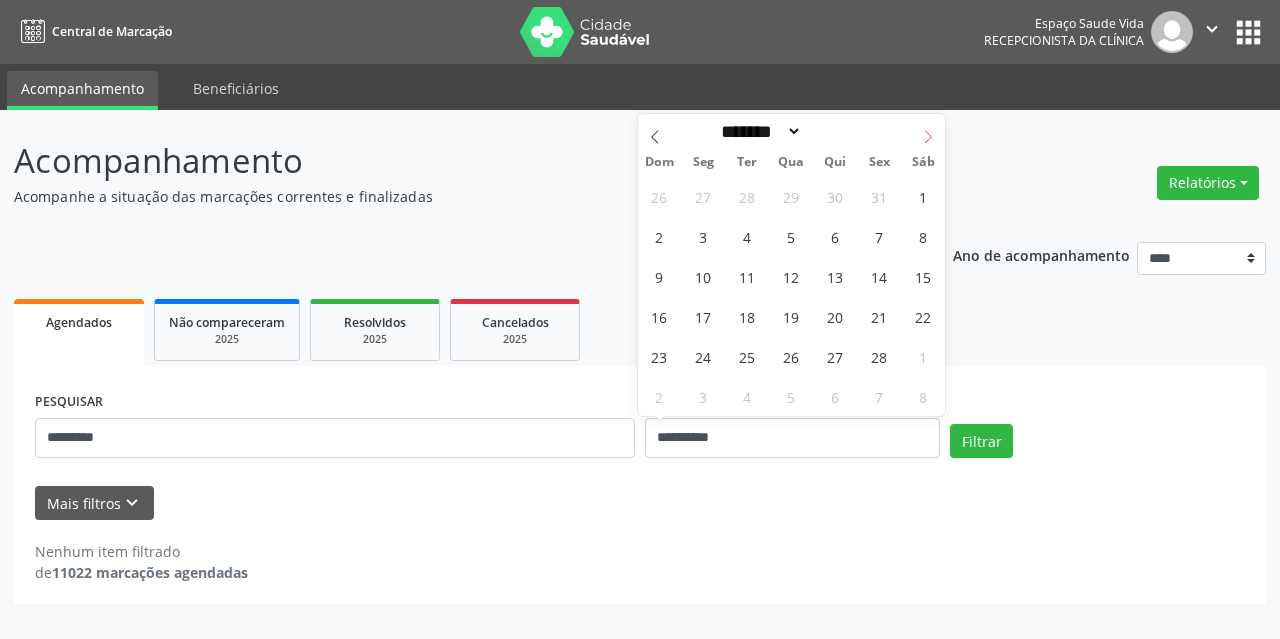 click 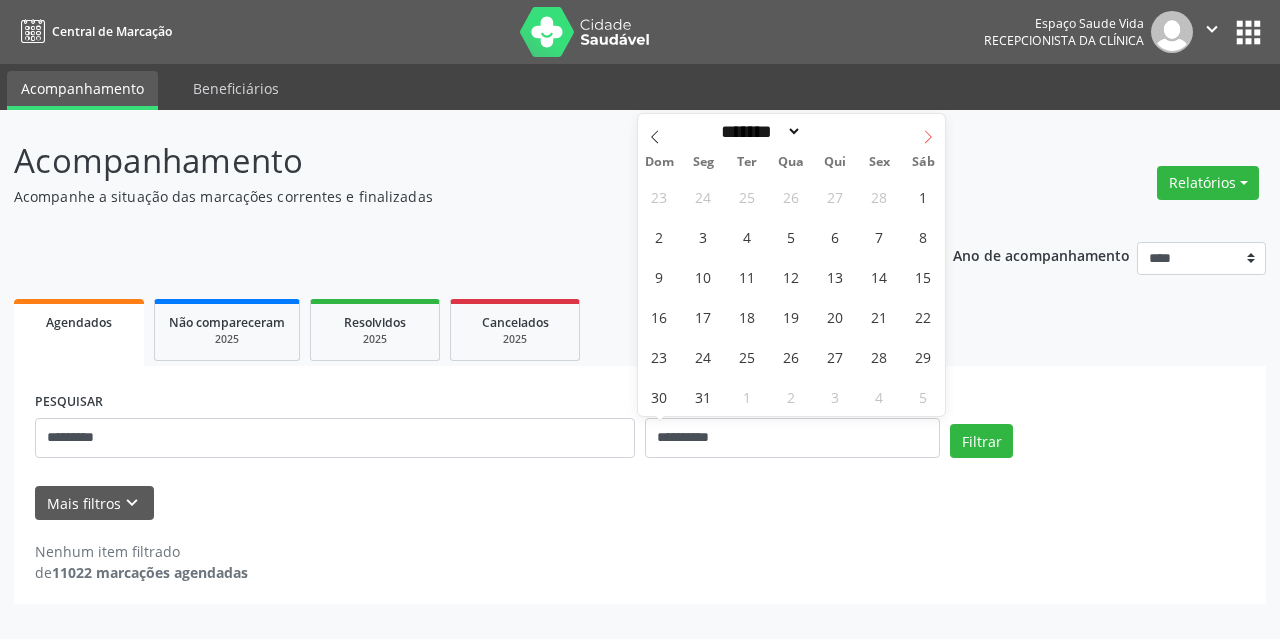 click 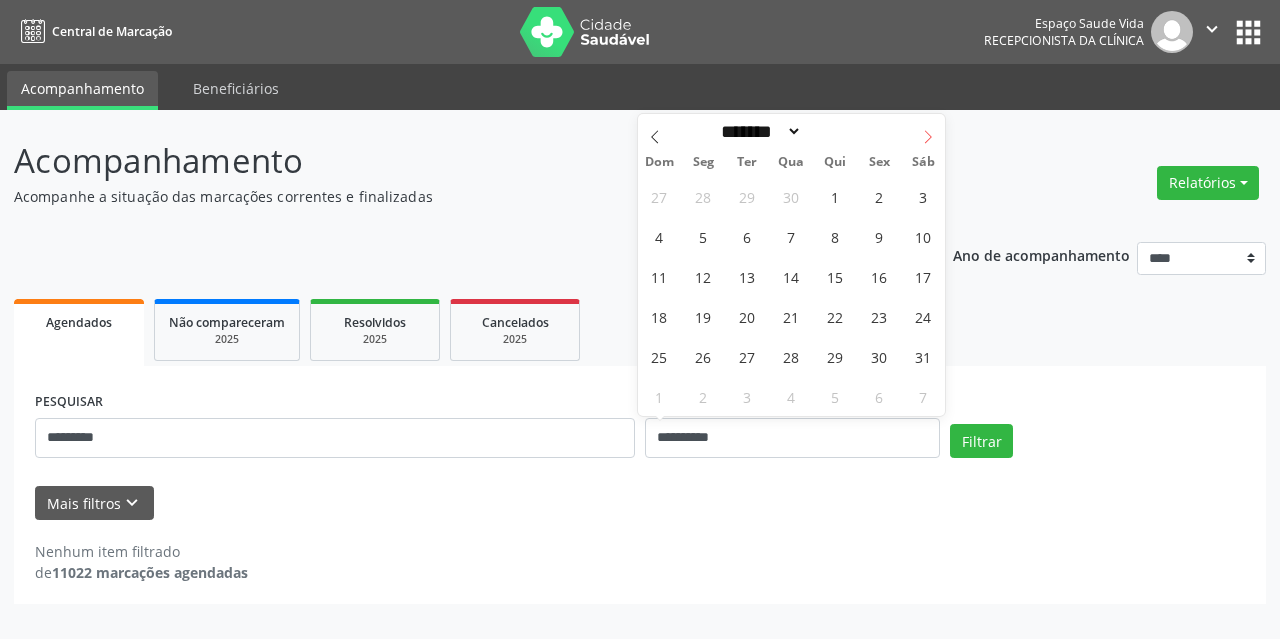 click 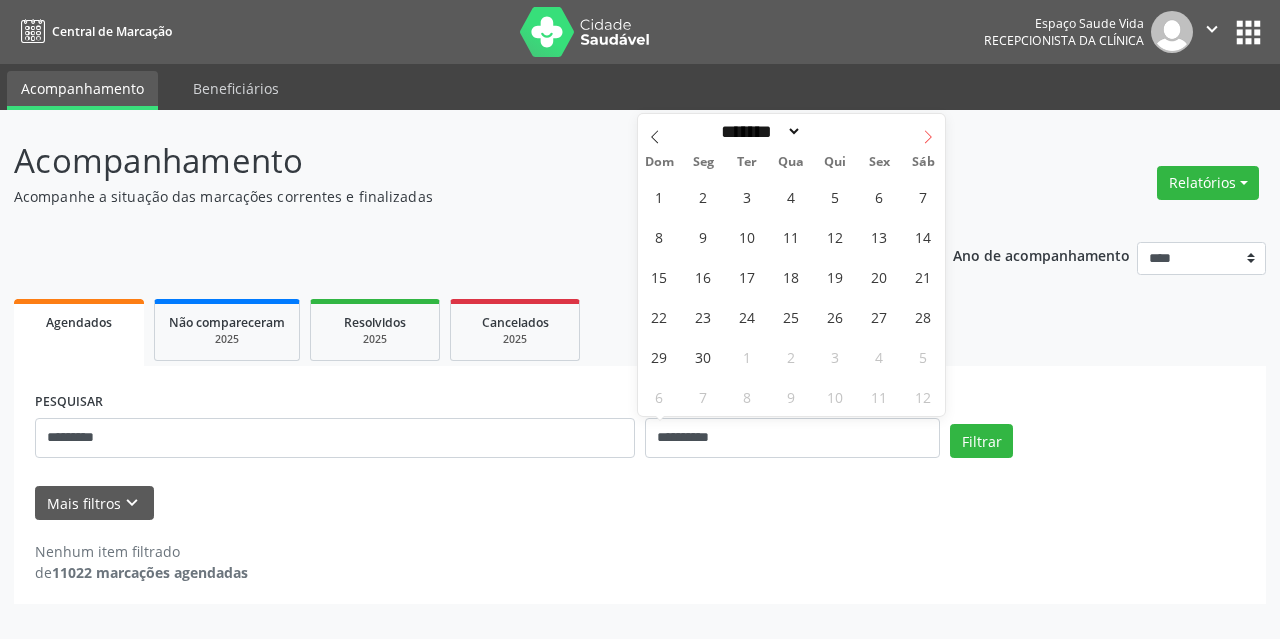 click 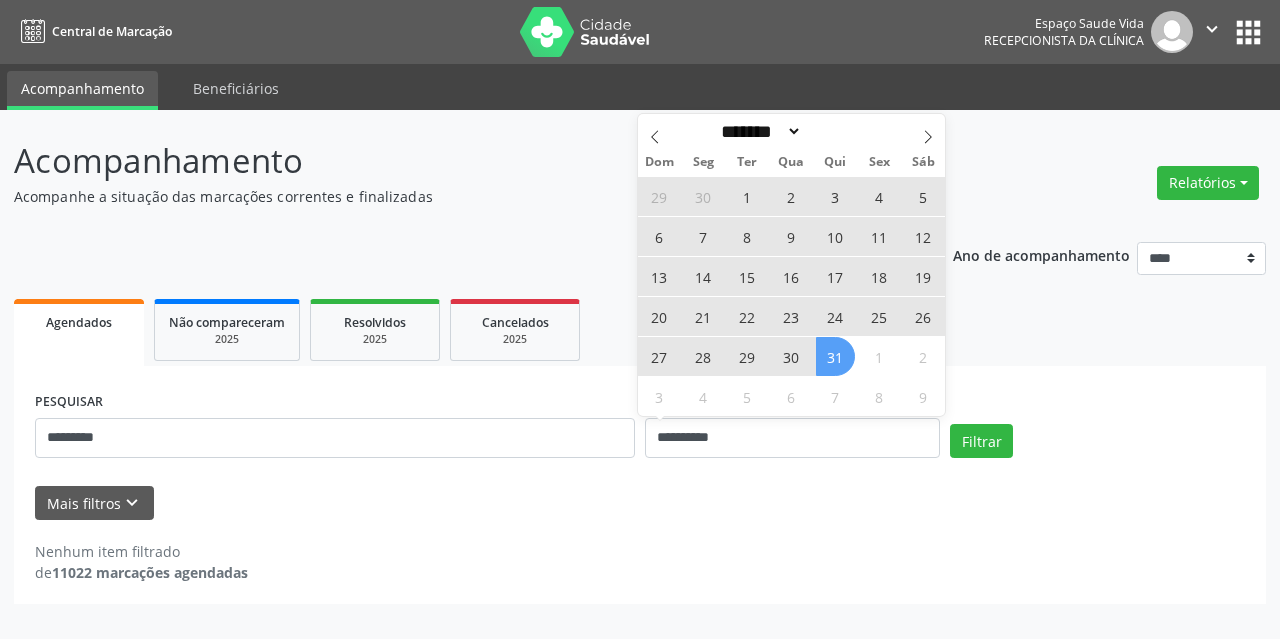 click on "31" at bounding box center [835, 356] 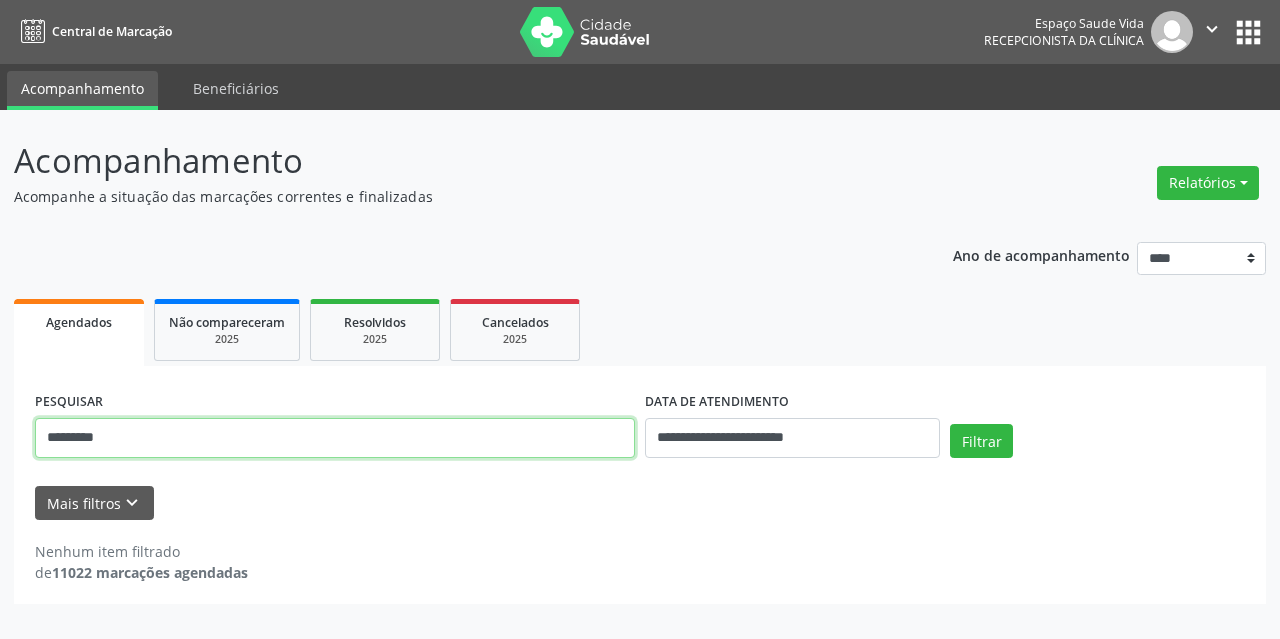 click on "*********" at bounding box center [335, 438] 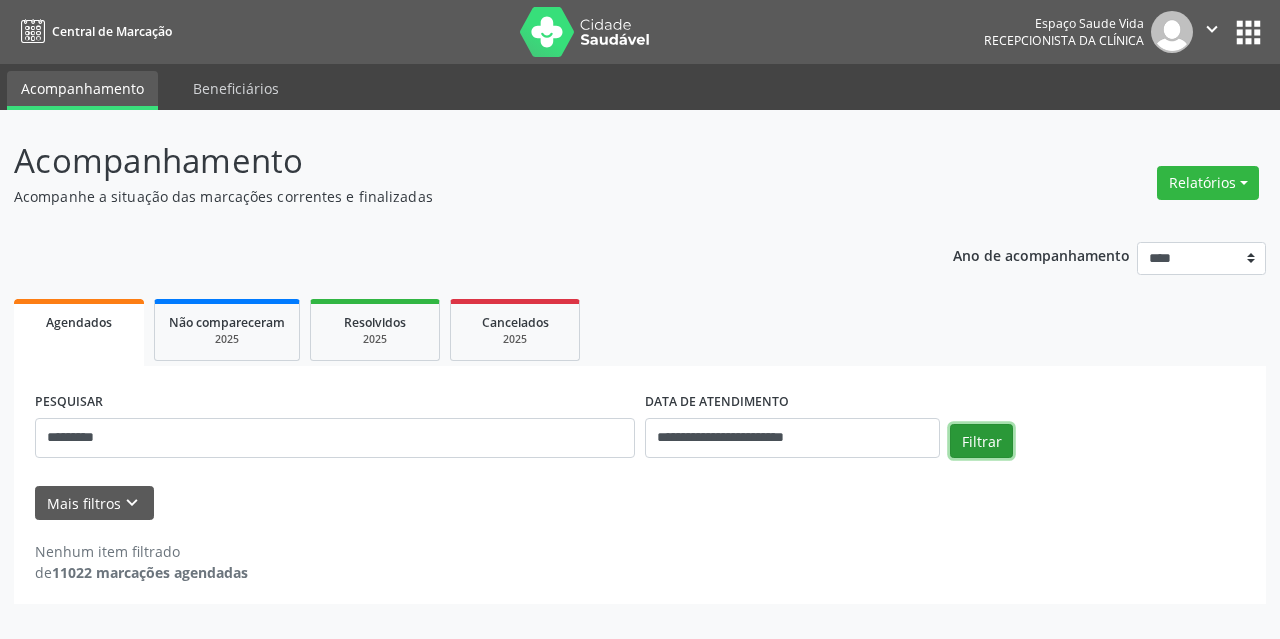 click on "Filtrar" at bounding box center [981, 441] 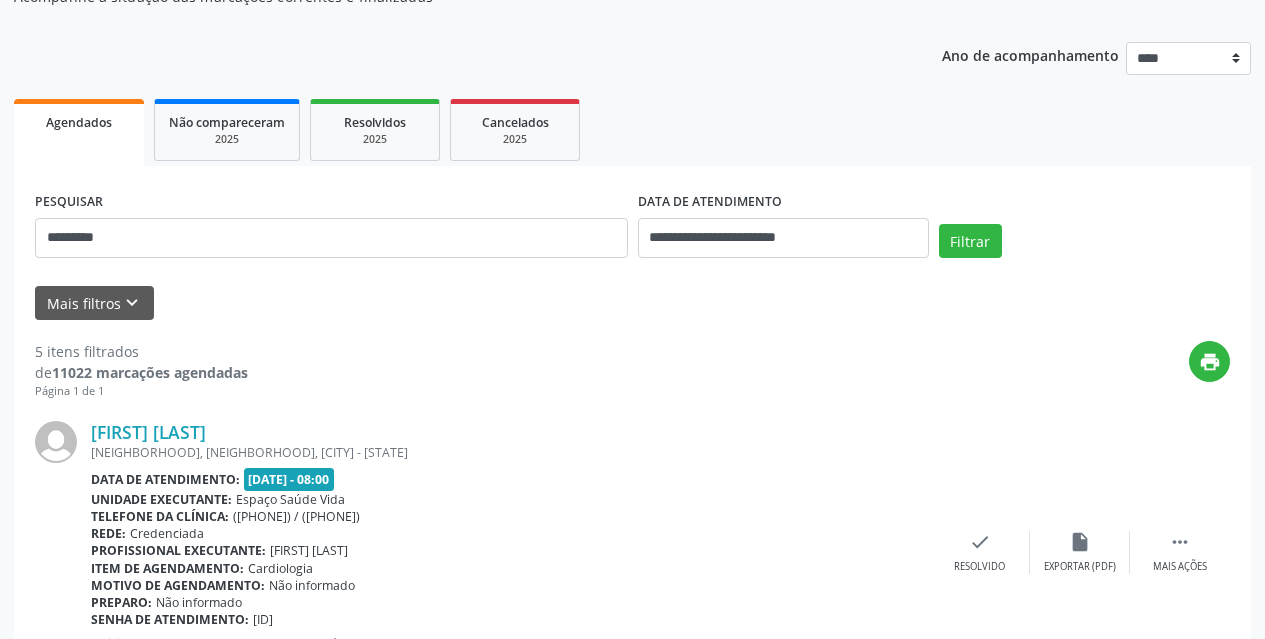 scroll, scrollTop: 400, scrollLeft: 0, axis: vertical 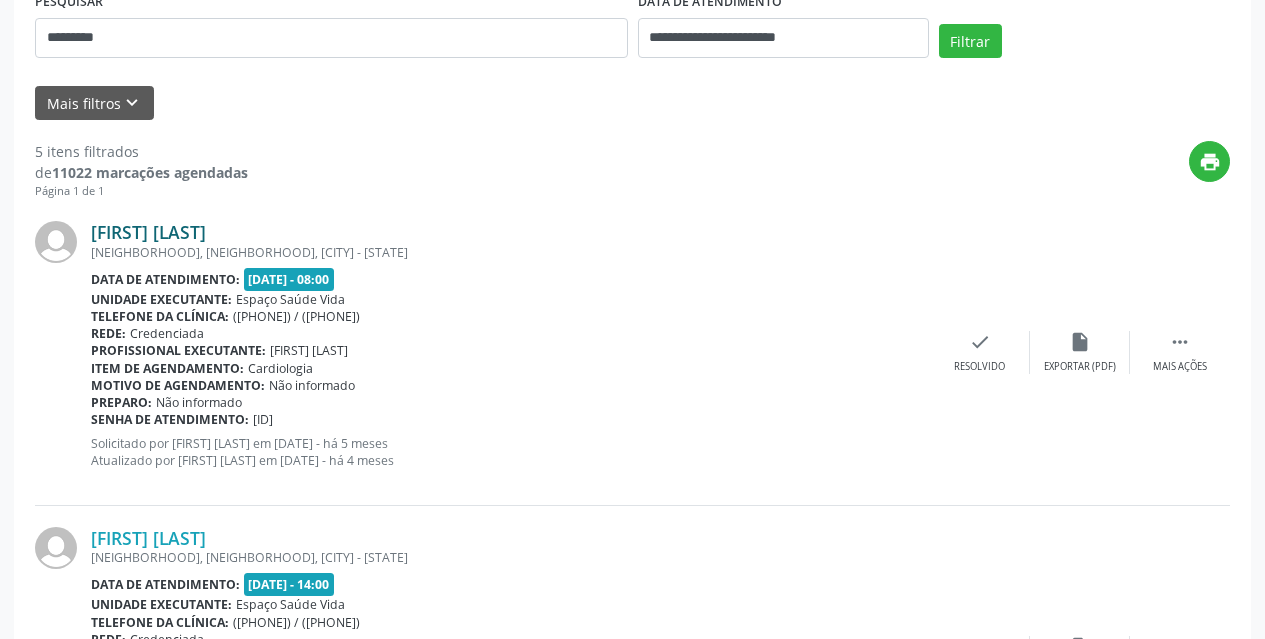 click on "[FIRST] [LAST]" at bounding box center (148, 232) 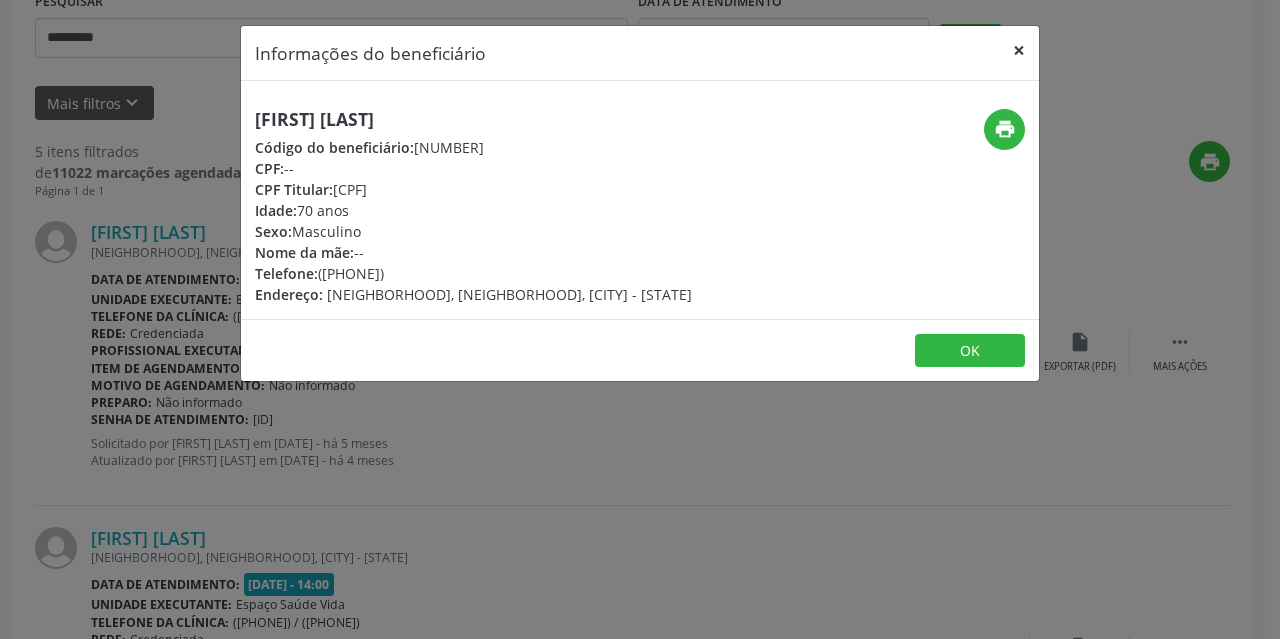 click on "×" at bounding box center (1019, 50) 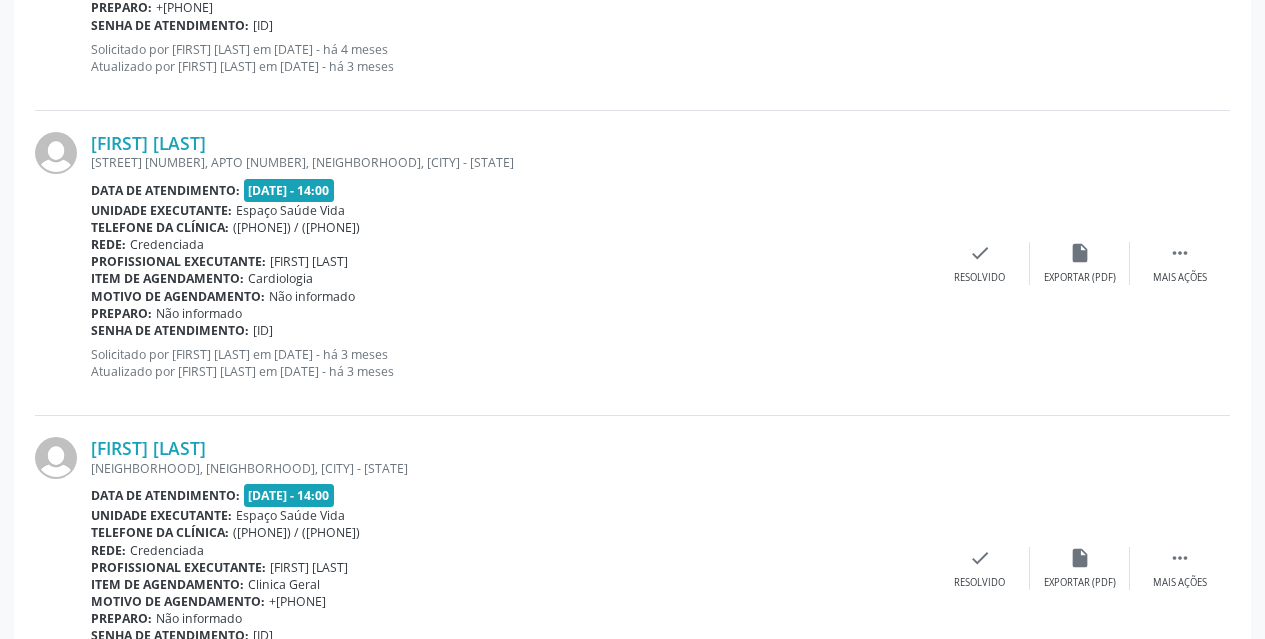scroll, scrollTop: 1300, scrollLeft: 0, axis: vertical 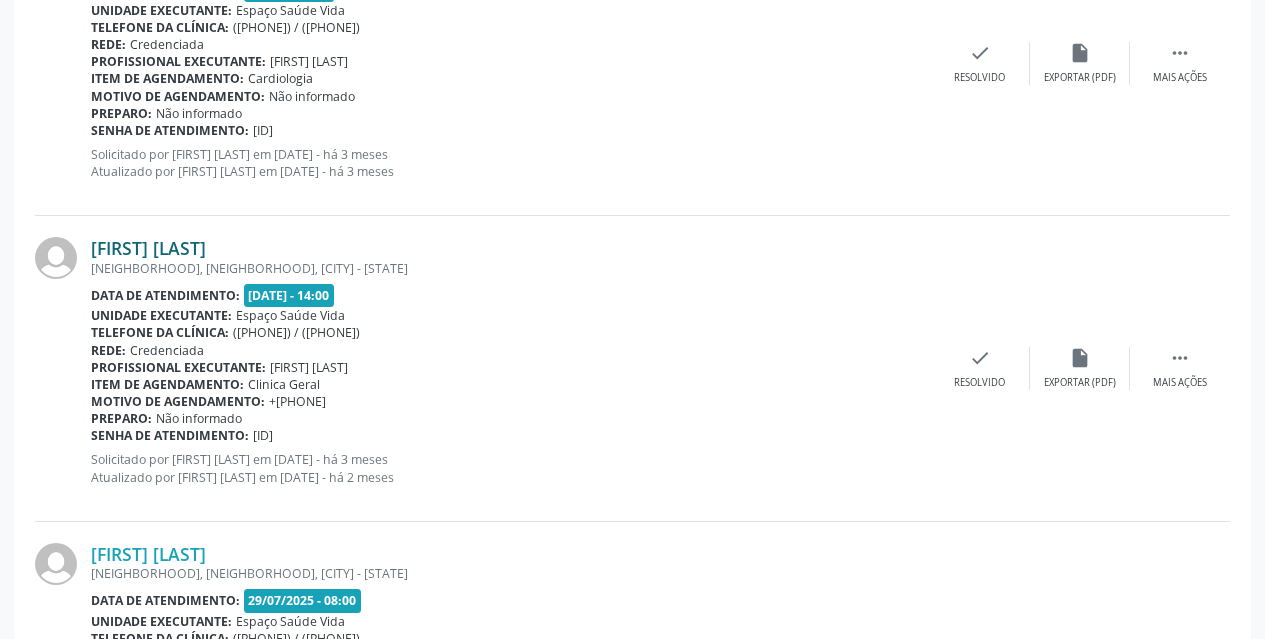 click on "[FIRST] [LAST]" at bounding box center [148, 248] 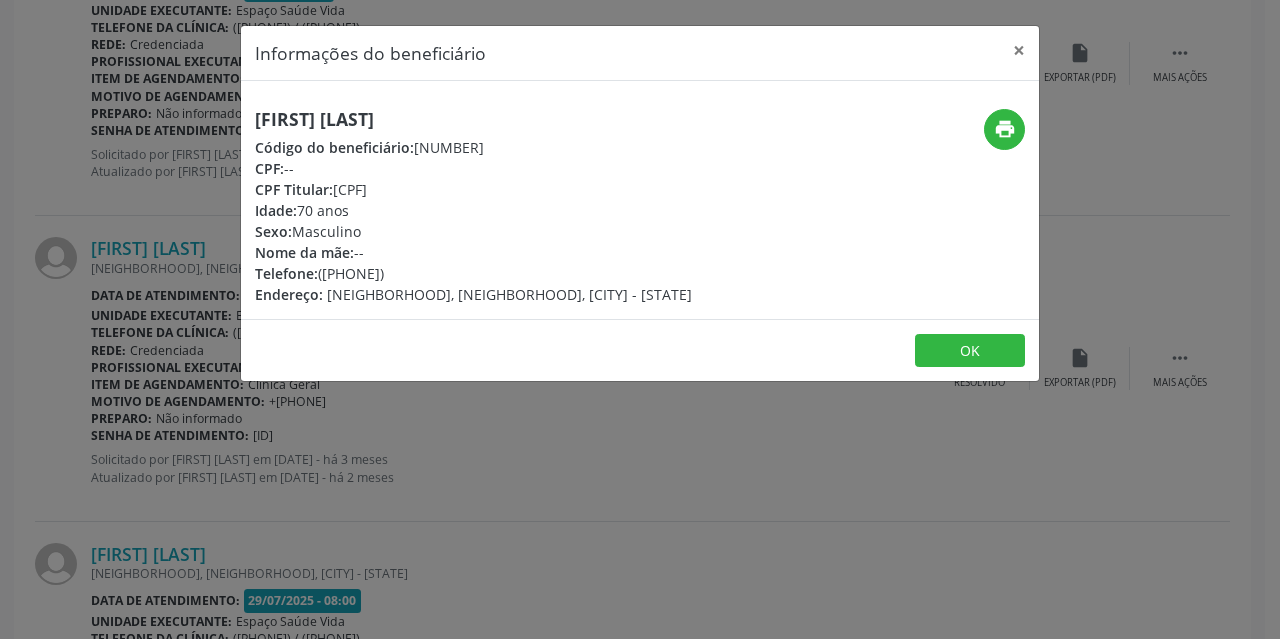 drag, startPoint x: 337, startPoint y: 187, endPoint x: 445, endPoint y: 190, distance: 108.04166 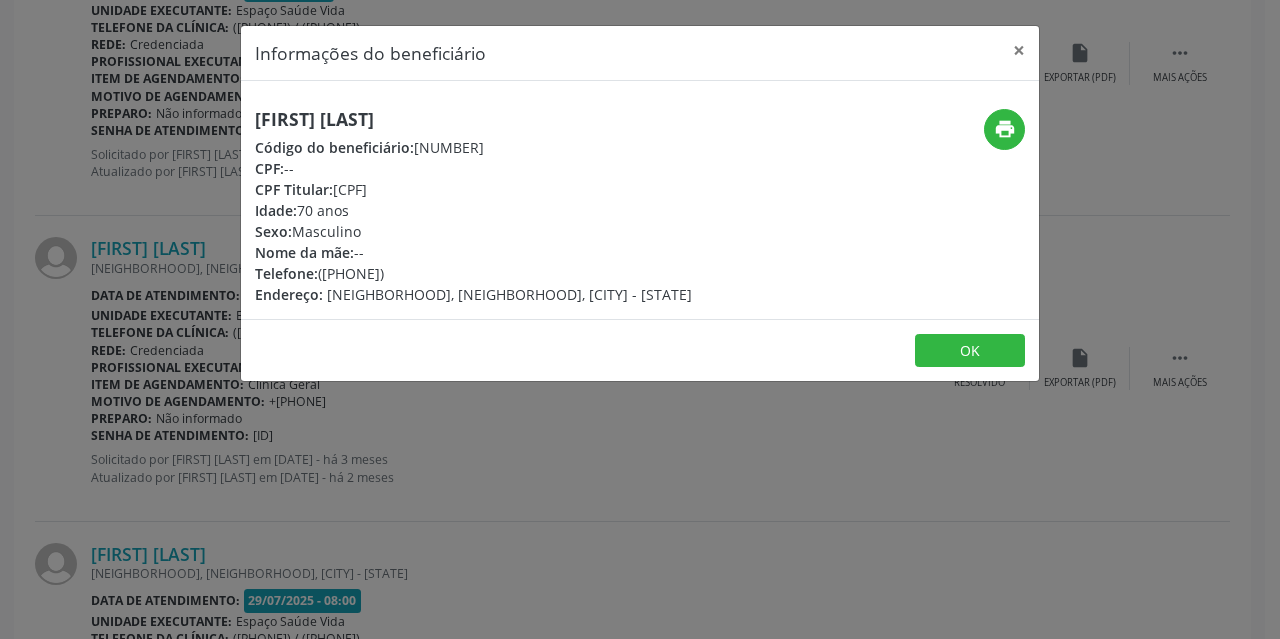 click on "Sexo:
Masculino" at bounding box center (473, 231) 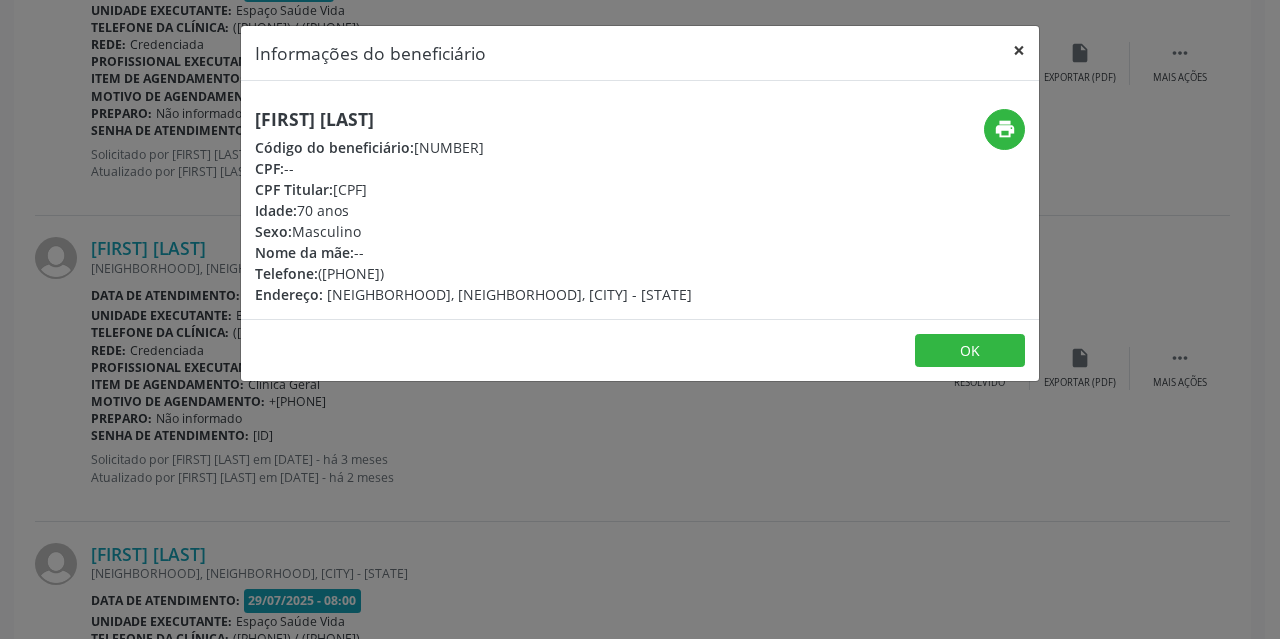 click on "×" at bounding box center (1019, 50) 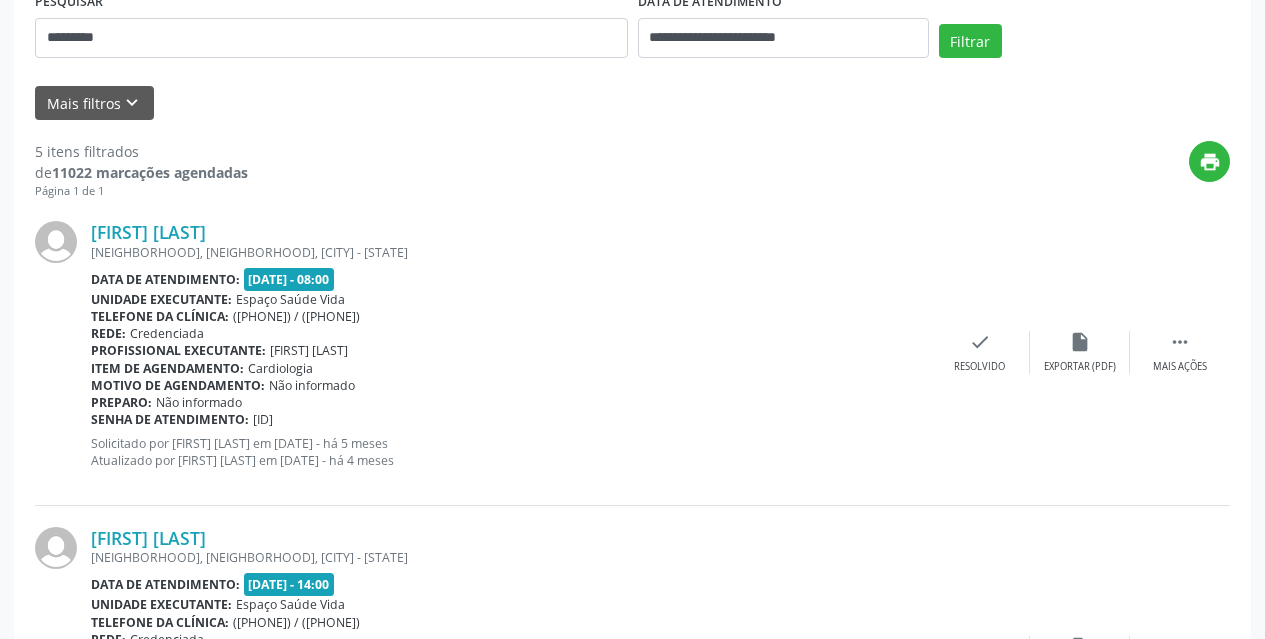 scroll, scrollTop: 0, scrollLeft: 0, axis: both 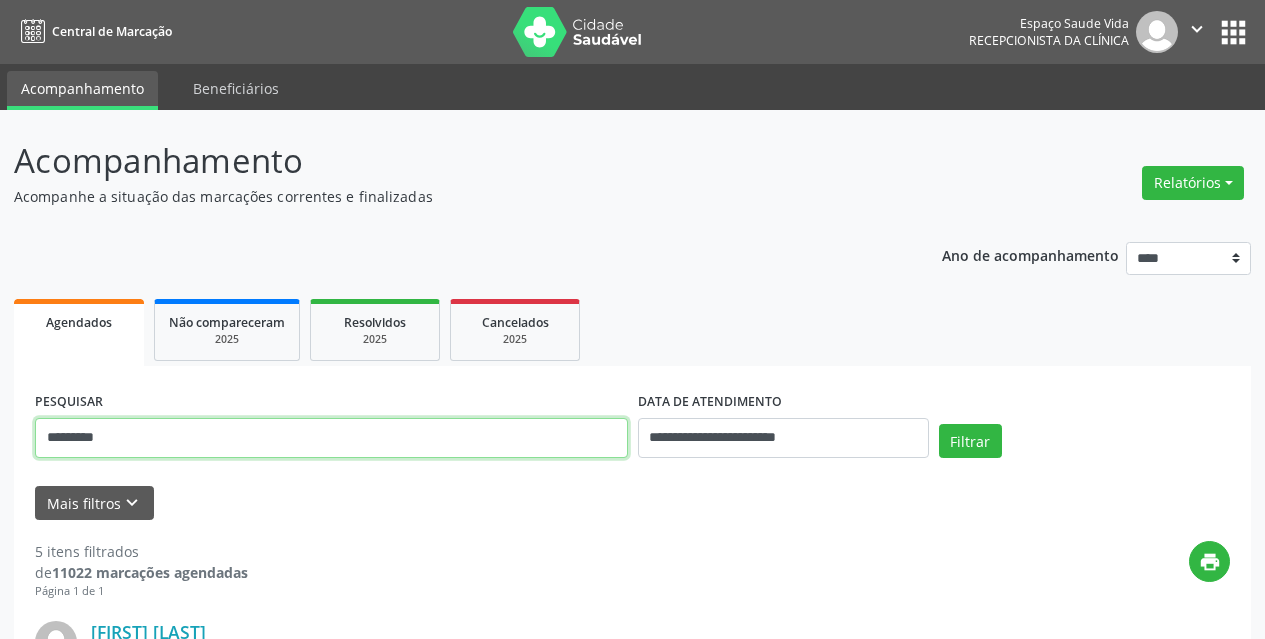 click on "*********" at bounding box center [331, 438] 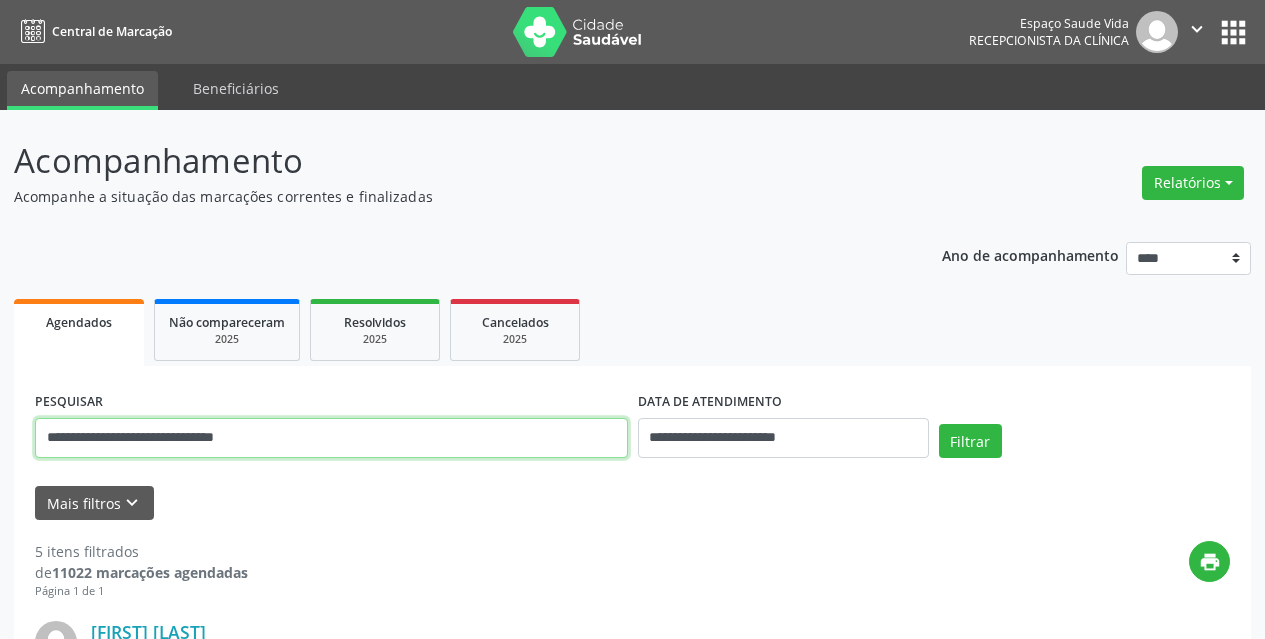 type on "**********" 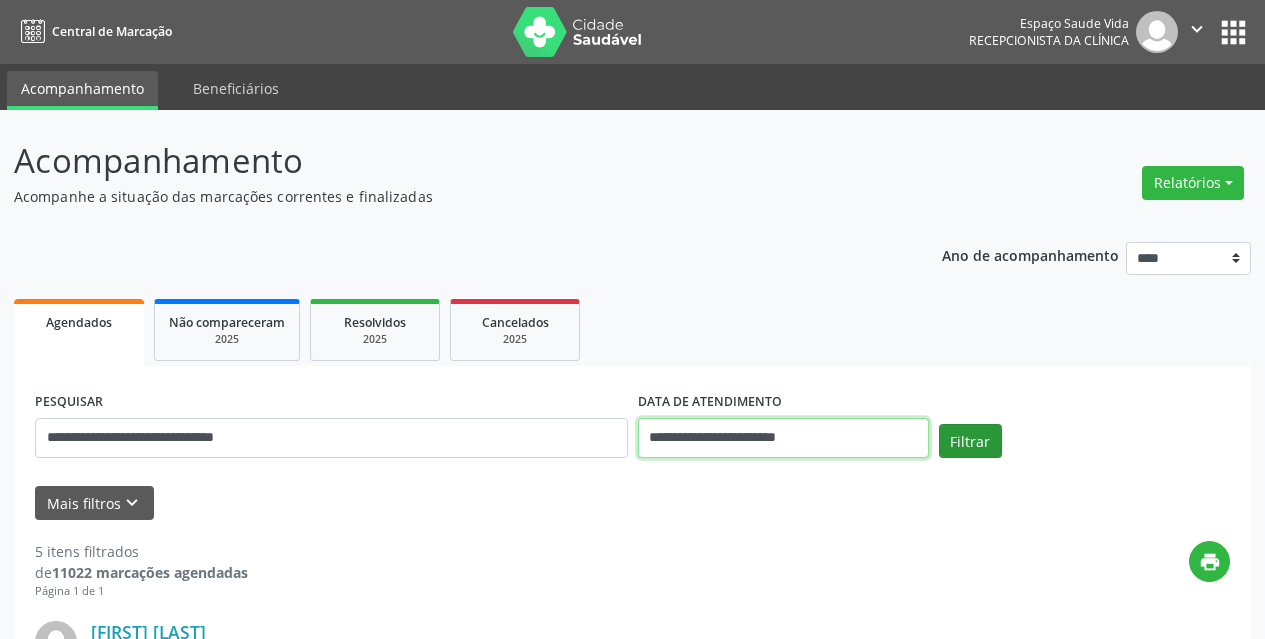 drag, startPoint x: 928, startPoint y: 445, endPoint x: 971, endPoint y: 436, distance: 43.931767 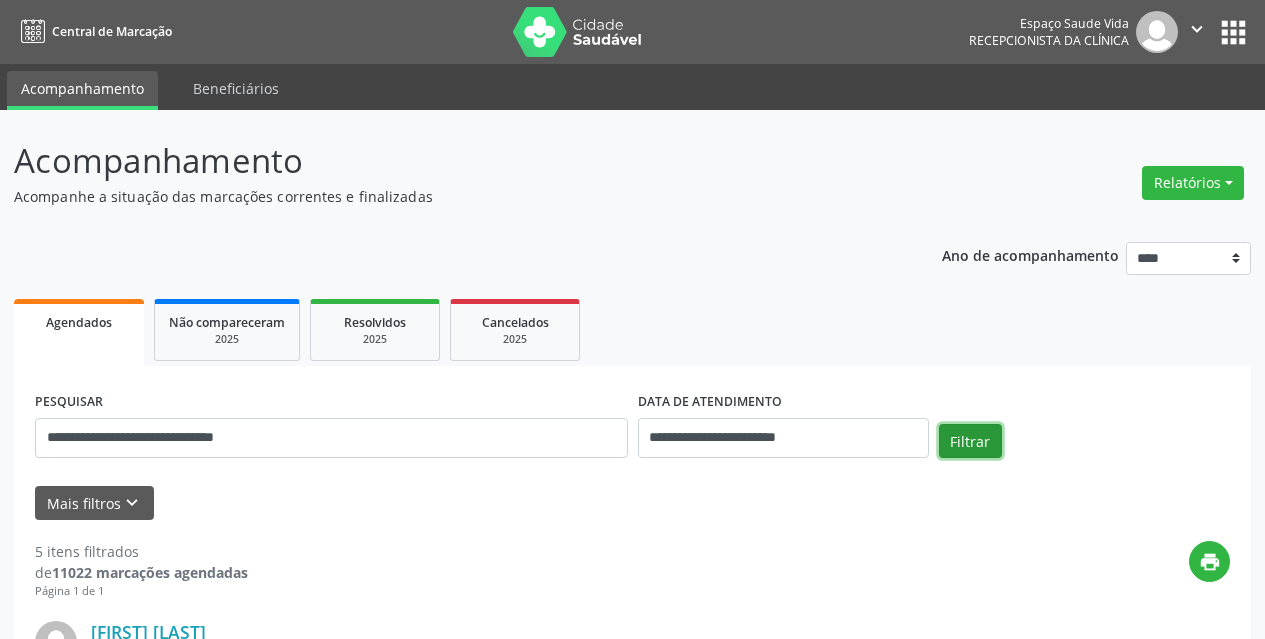 click on "Filtrar" at bounding box center [970, 441] 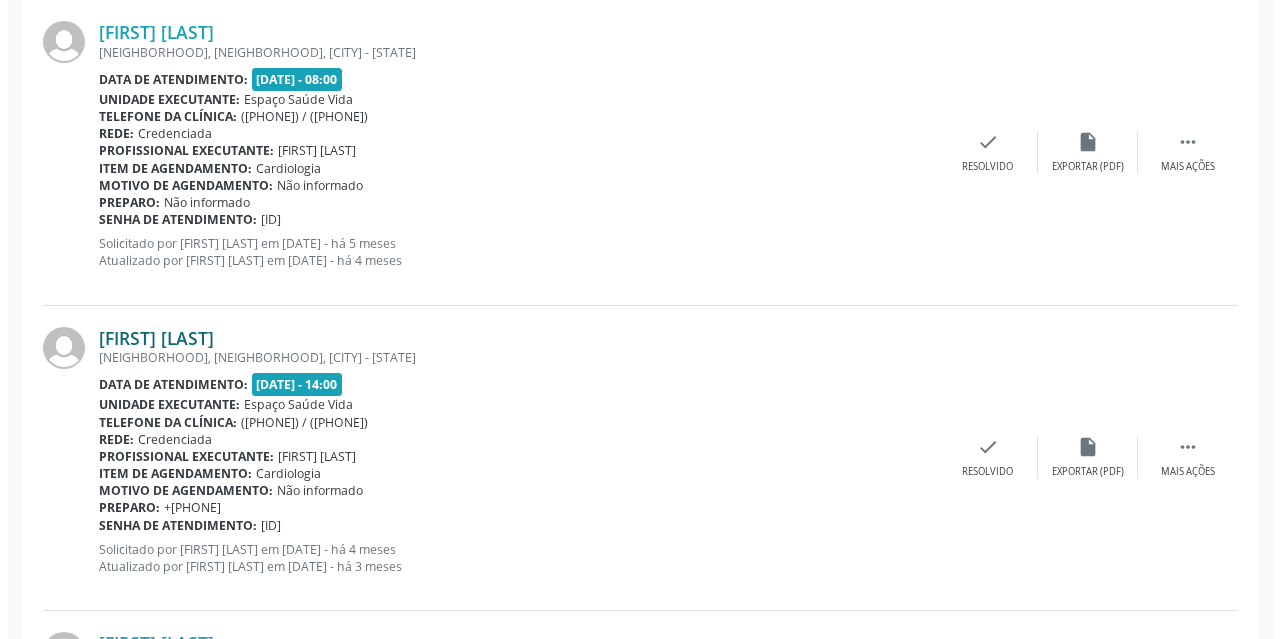 scroll, scrollTop: 500, scrollLeft: 0, axis: vertical 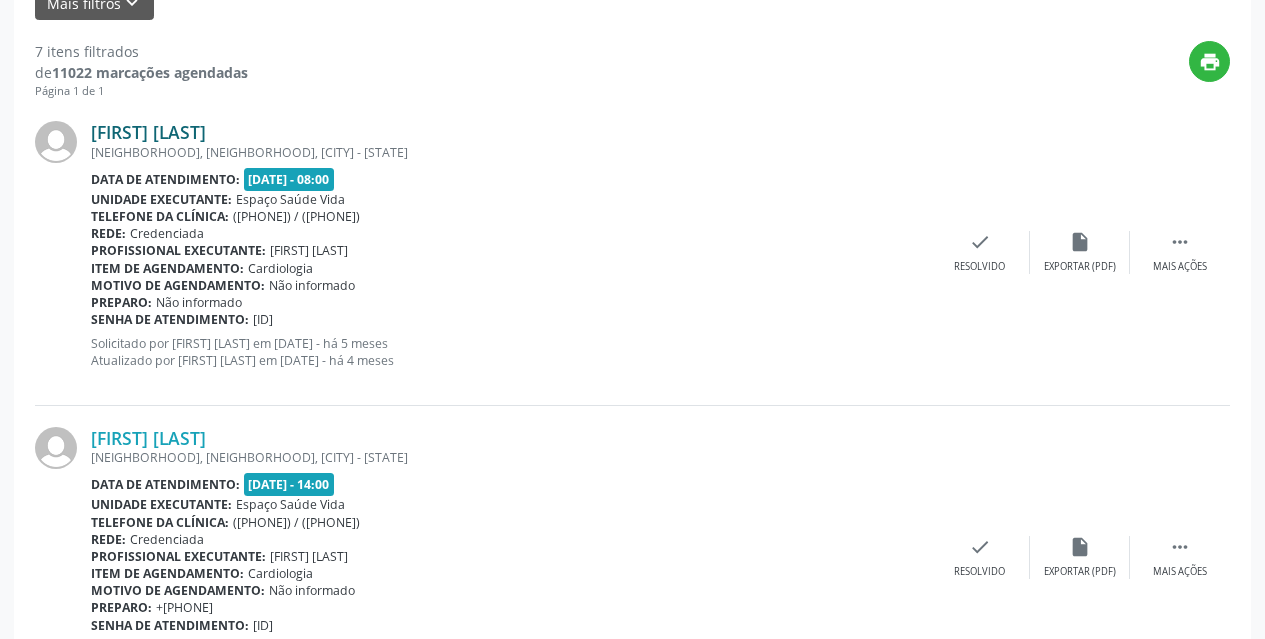 click on "[FIRST] [LAST]" at bounding box center [148, 132] 